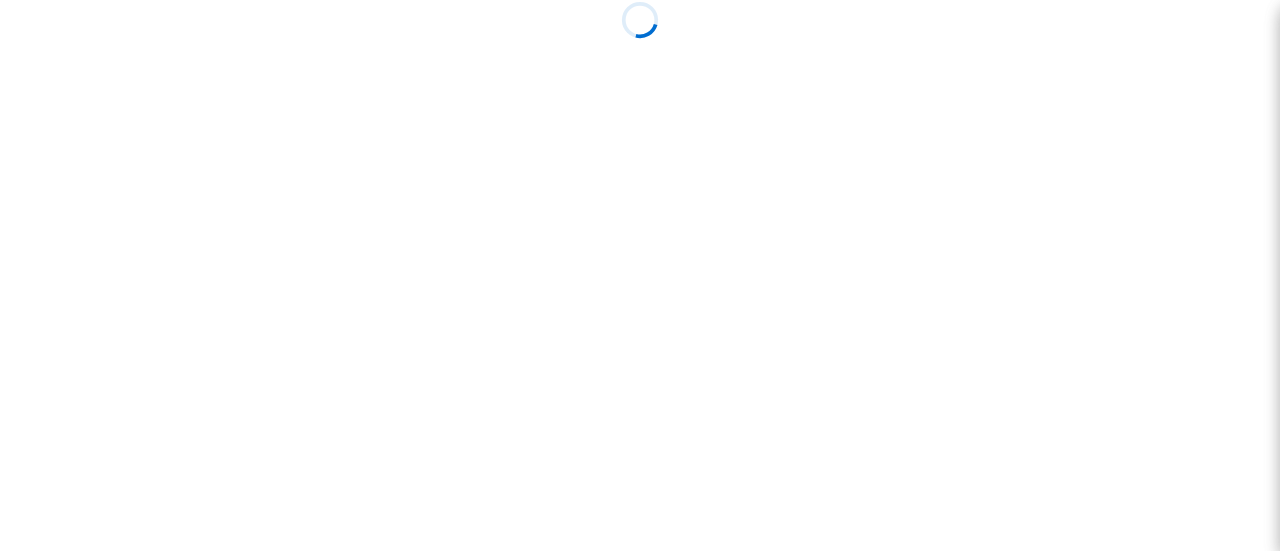 scroll, scrollTop: 0, scrollLeft: 0, axis: both 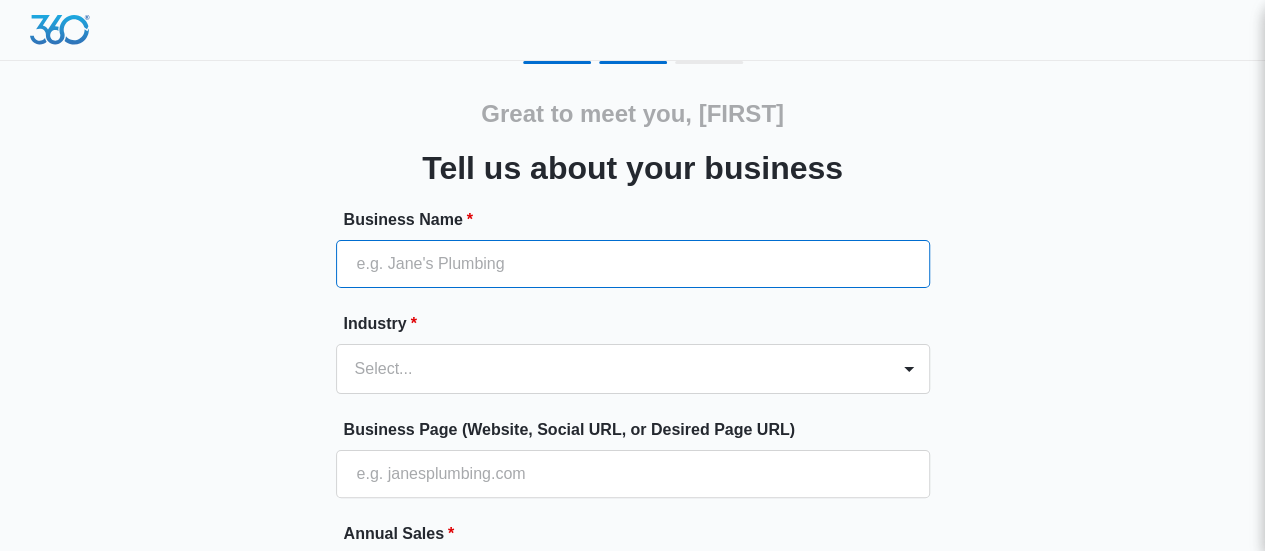 click on "Business Name *" at bounding box center (633, 264) 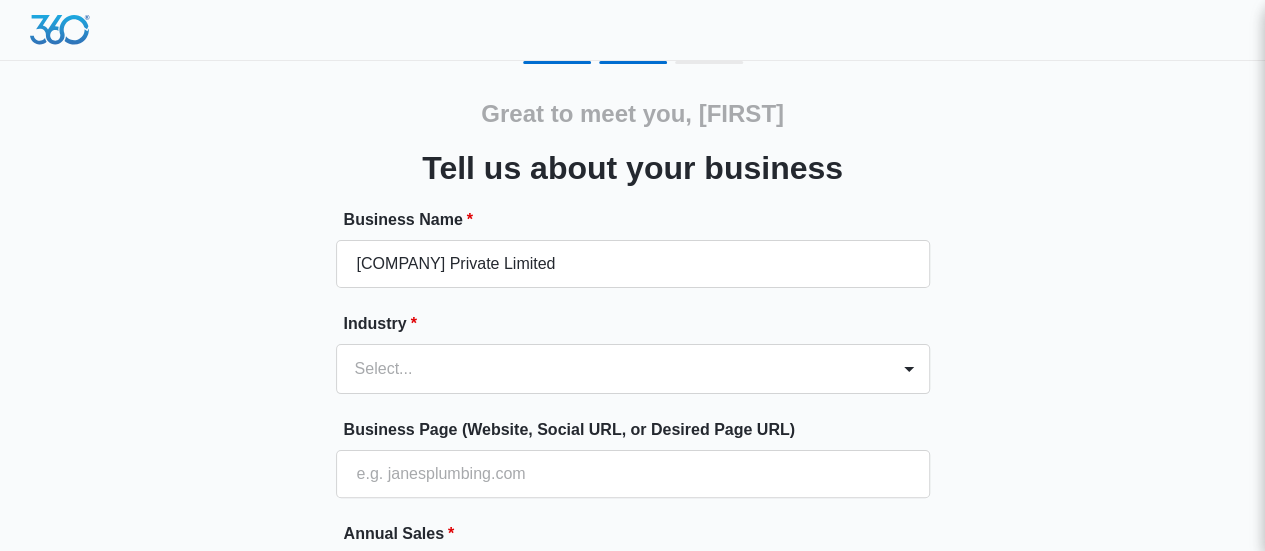 type on "(760) 284-6969" 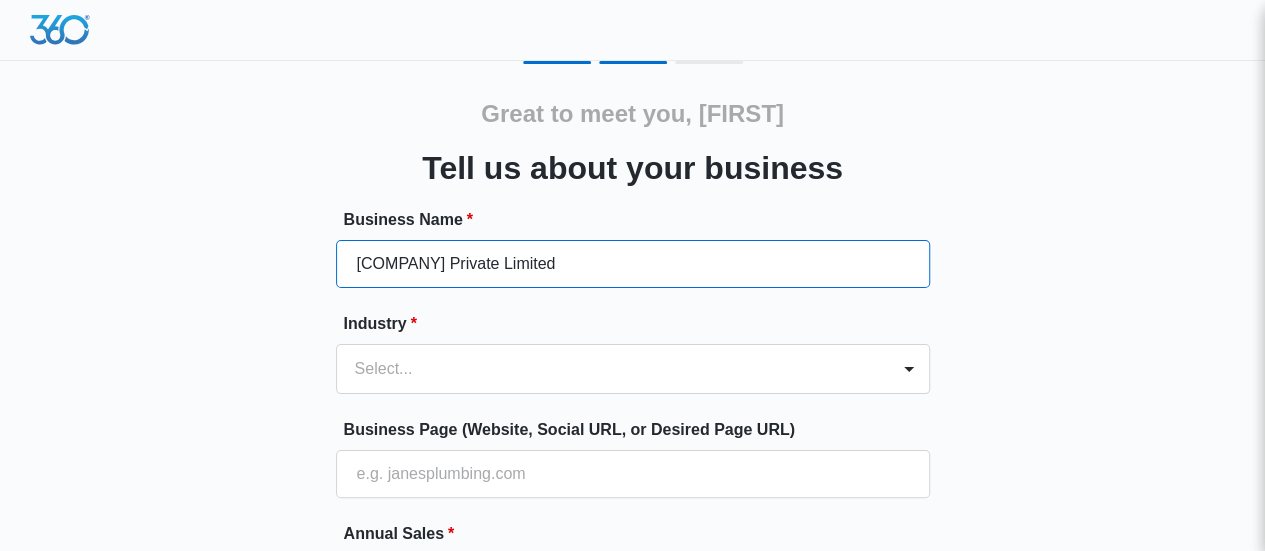 drag, startPoint x: 570, startPoint y: 272, endPoint x: 454, endPoint y: 266, distance: 116.15507 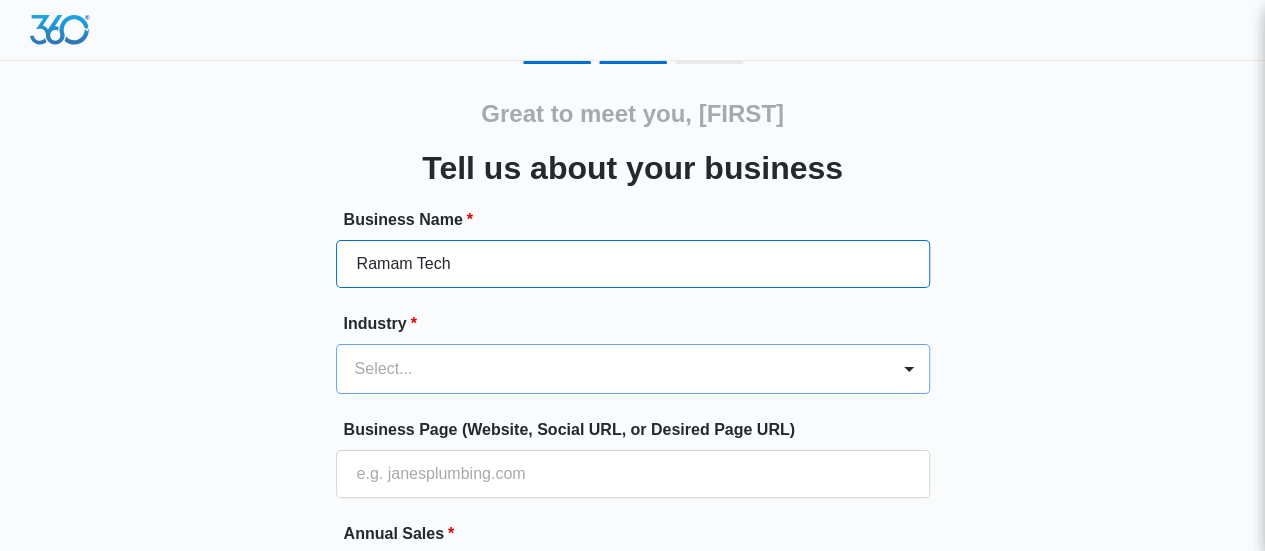 type on "Ramam Tech" 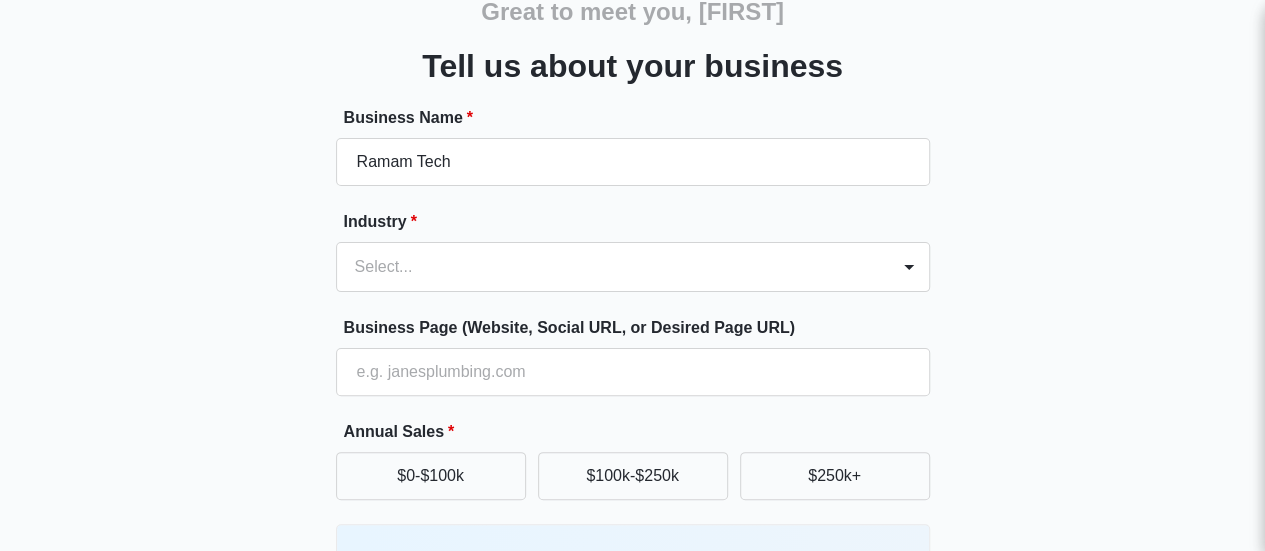 click on "Select..." at bounding box center (633, 267) 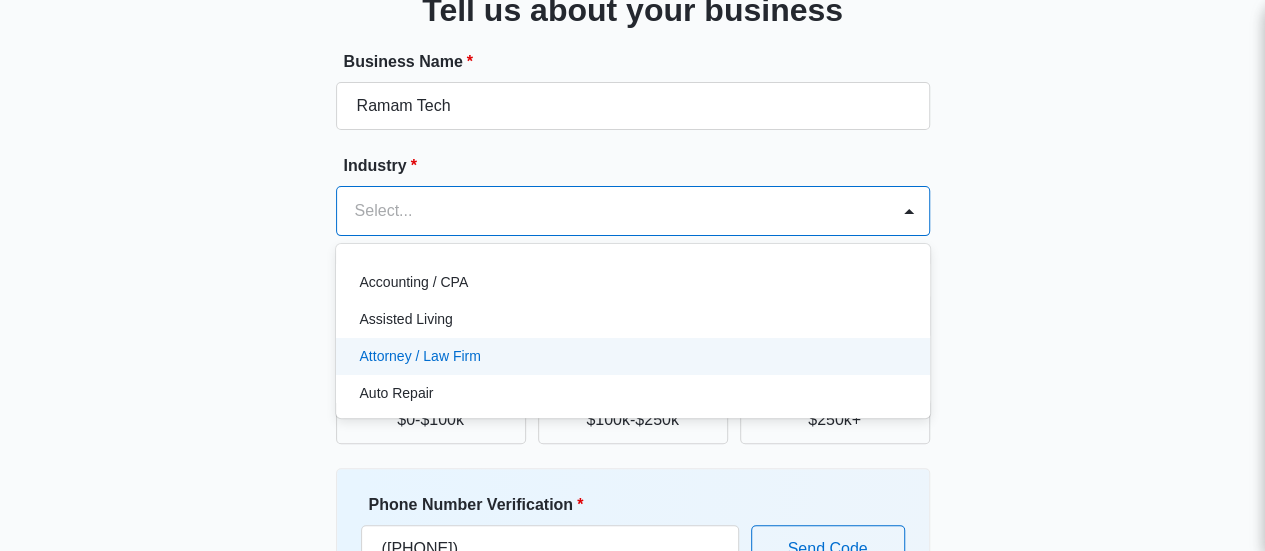 scroll, scrollTop: 164, scrollLeft: 0, axis: vertical 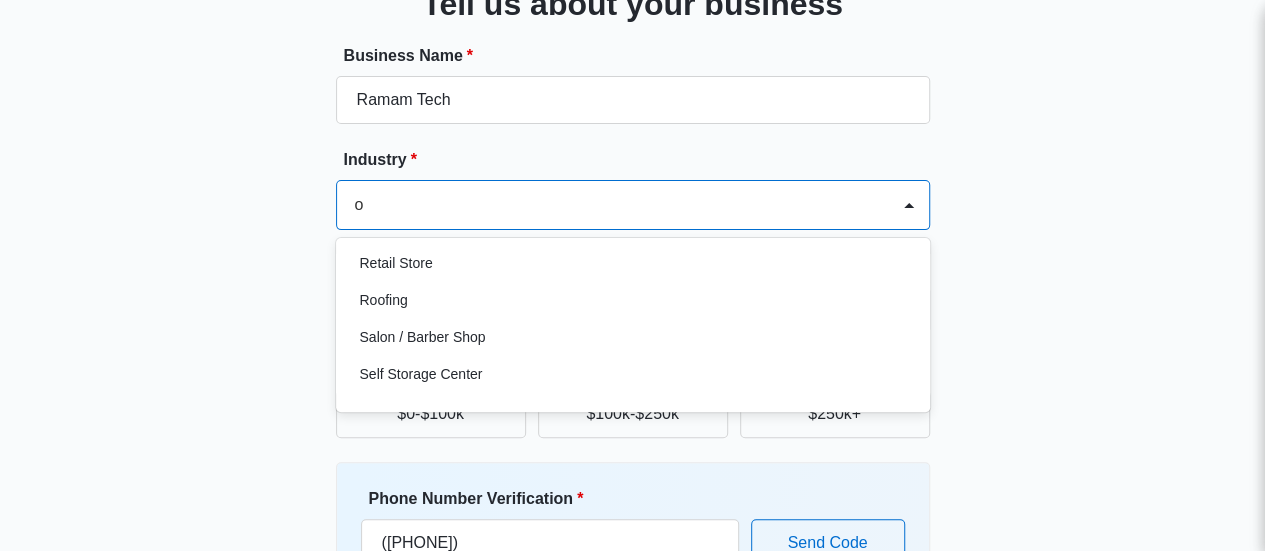 type on "ot" 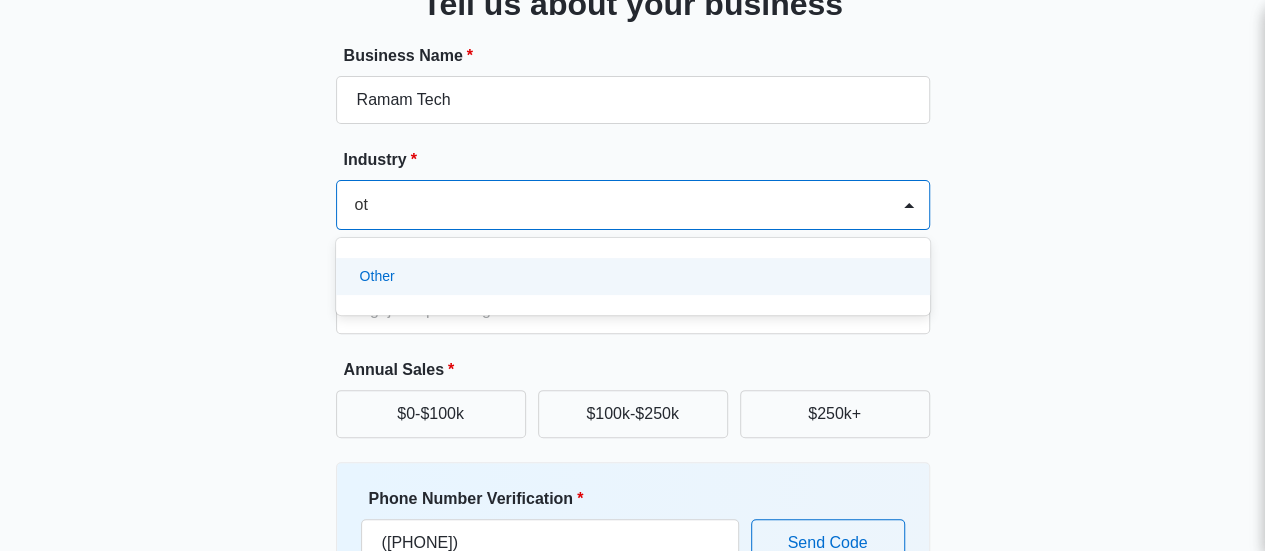 scroll, scrollTop: 0, scrollLeft: 0, axis: both 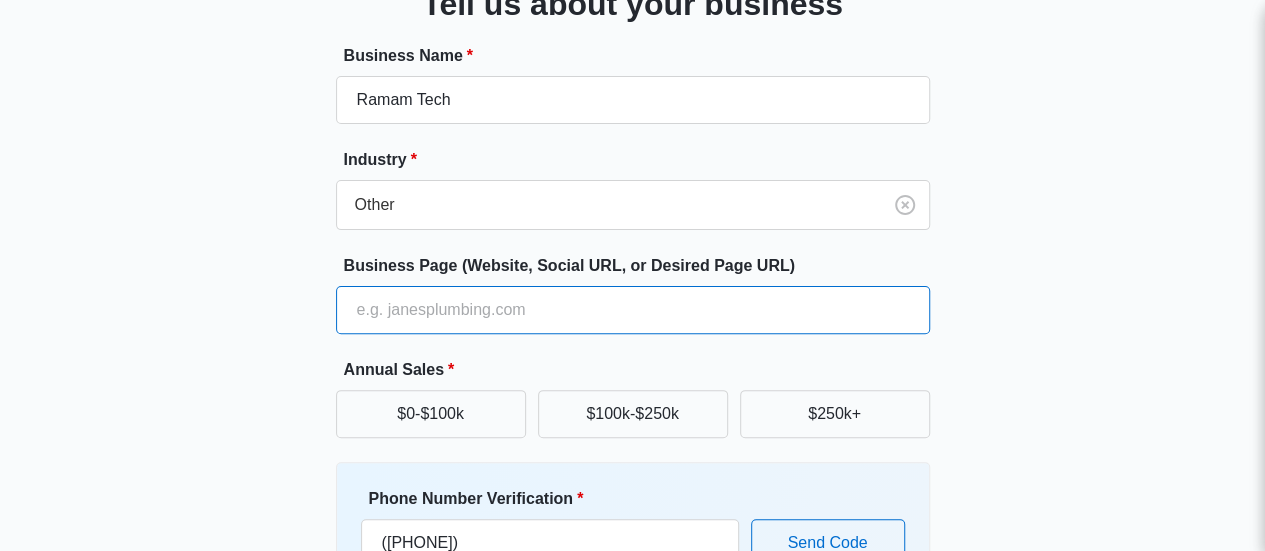 click on "Business Page (Website, Social URL, or Desired Page URL)" at bounding box center (633, 310) 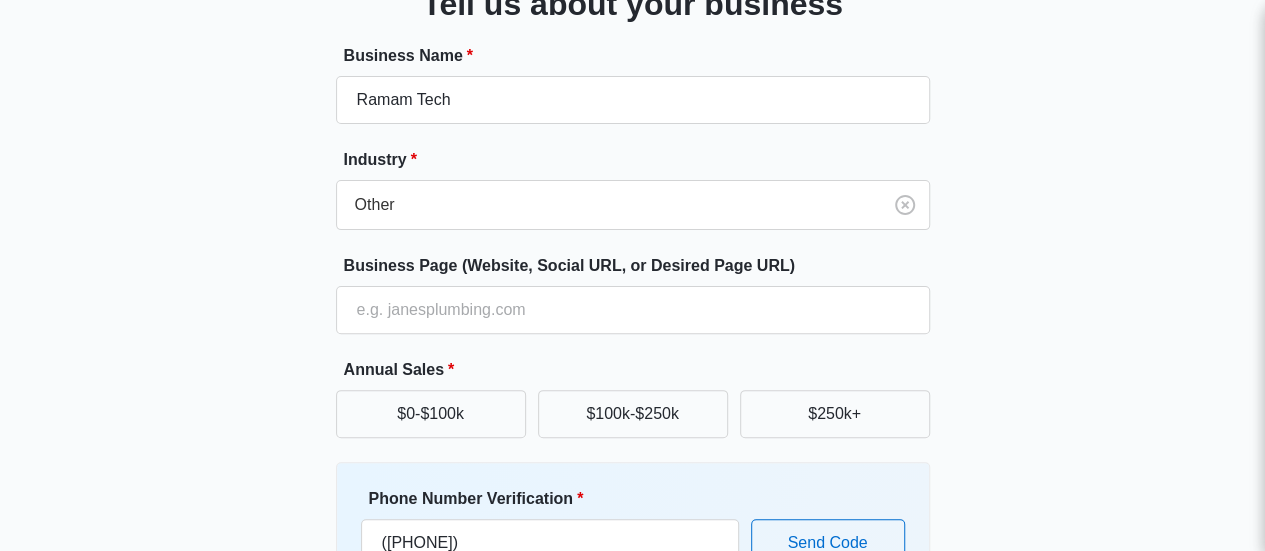 click on "Great to meet you, Dheeraj Tell us about your business Business Name * Ramam Tech Industry * Other Business Page (Website, Social URL, or Desired Page URL) Annual Sales * $0-$100k $100k-$250k $250k+ Phone Number Verification * (760) 284-6969 You agree to receive text messages from Marketing 360®. Enter a number that can receive a confirmation code via text. Send Code Continue" at bounding box center (633, 302) 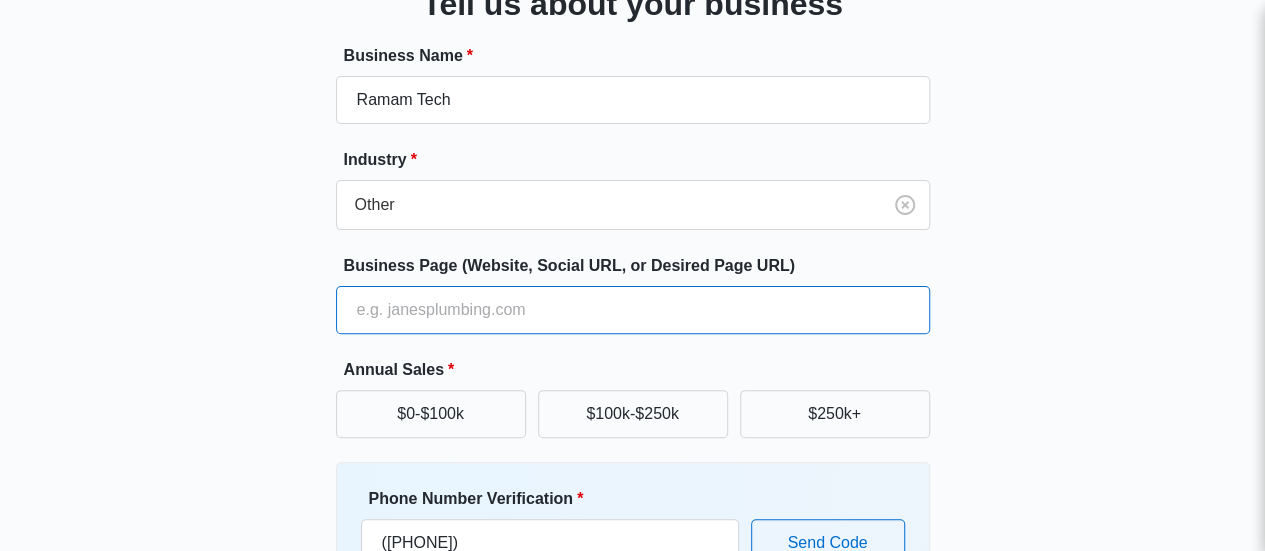 click on "Business Page (Website, Social URL, or Desired Page URL)" at bounding box center [633, 310] 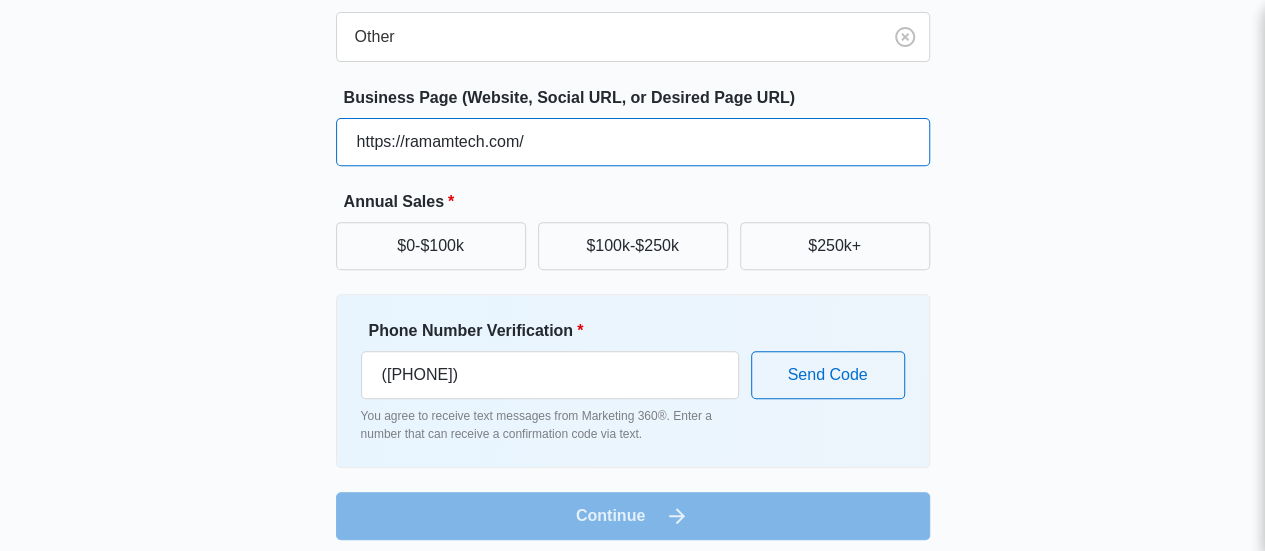 scroll, scrollTop: 343, scrollLeft: 0, axis: vertical 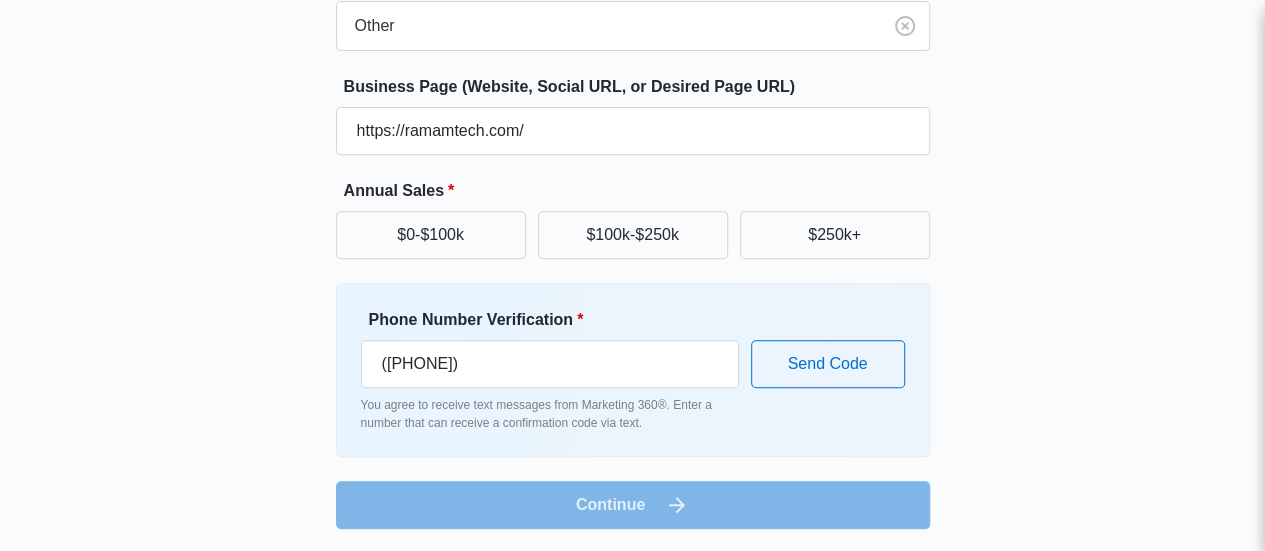 click on "Business Name * Ramam Tech Industry * Other Business Page (Website, Social URL, or Desired Page URL) https://ramamtech.com/ Annual Sales * $0-$100k $100k-$250k $250k+ Phone Number Verification * (760) 284-6969 You agree to receive text messages from Marketing 360®. Enter a number that can receive a confirmation code via text. Send Code Continue" at bounding box center [633, 197] 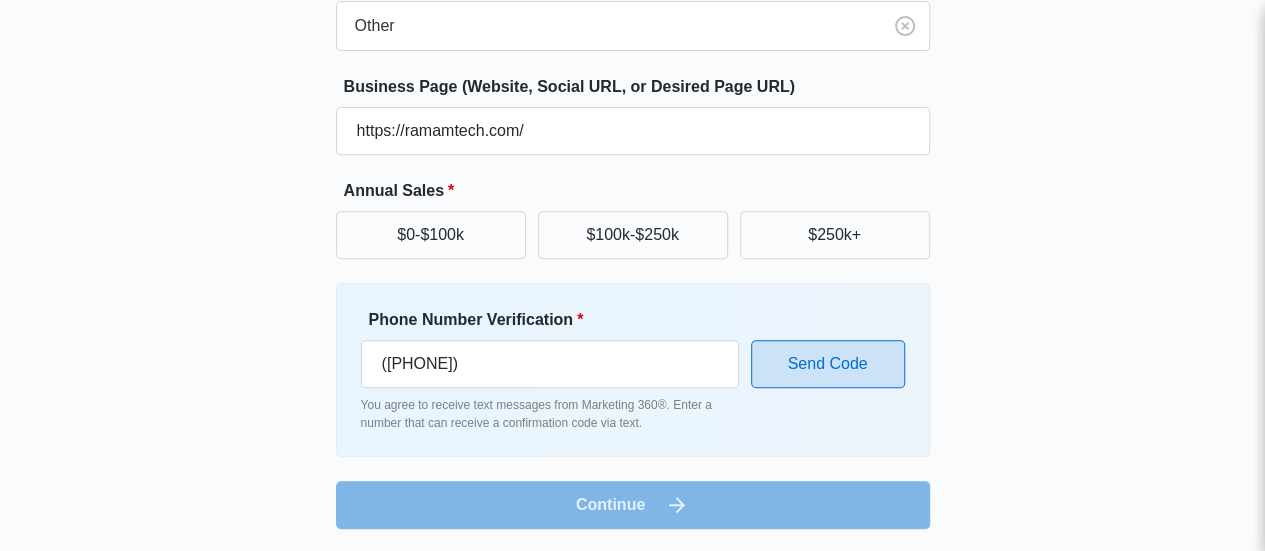 click on "Send Code" at bounding box center (828, 364) 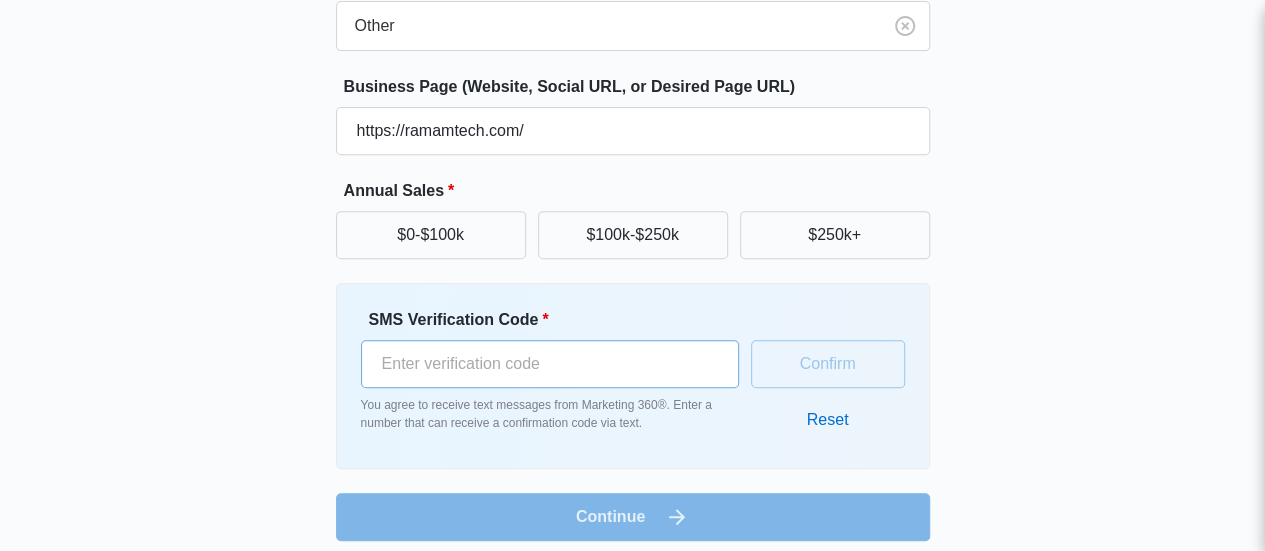 drag, startPoint x: 582, startPoint y: 325, endPoint x: 582, endPoint y: 338, distance: 13 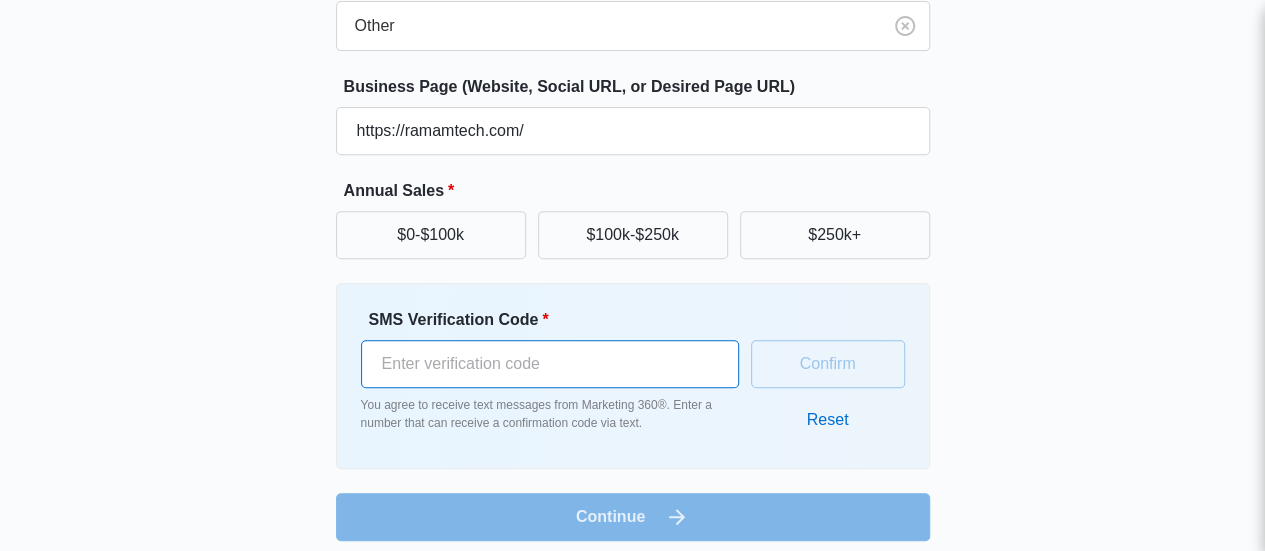 click on "SMS Verification Code *" at bounding box center (550, 364) 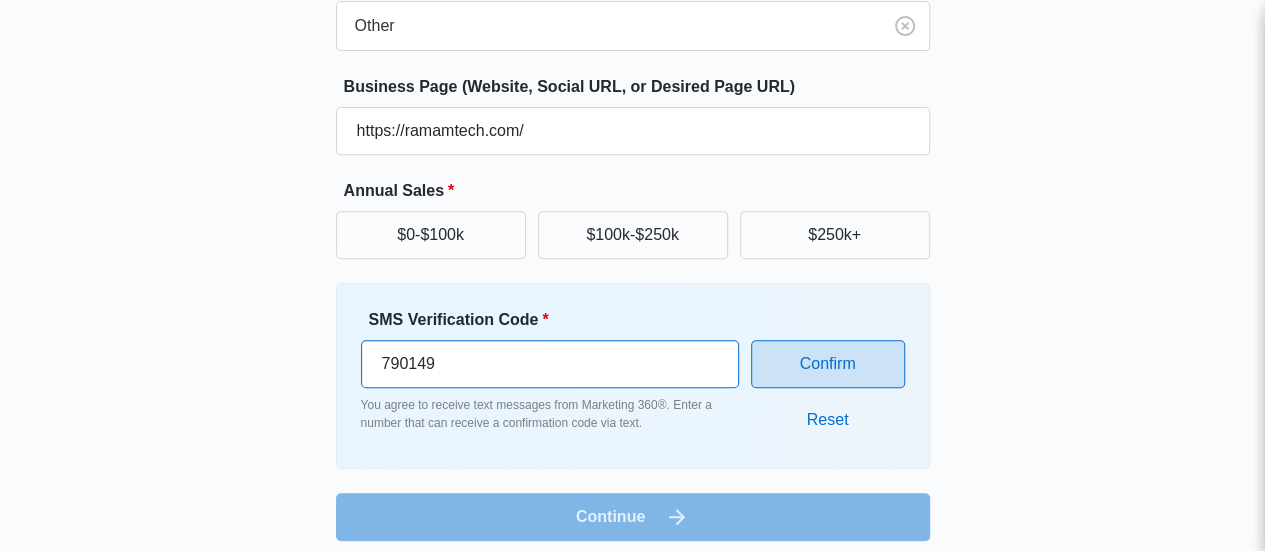 type on "790149" 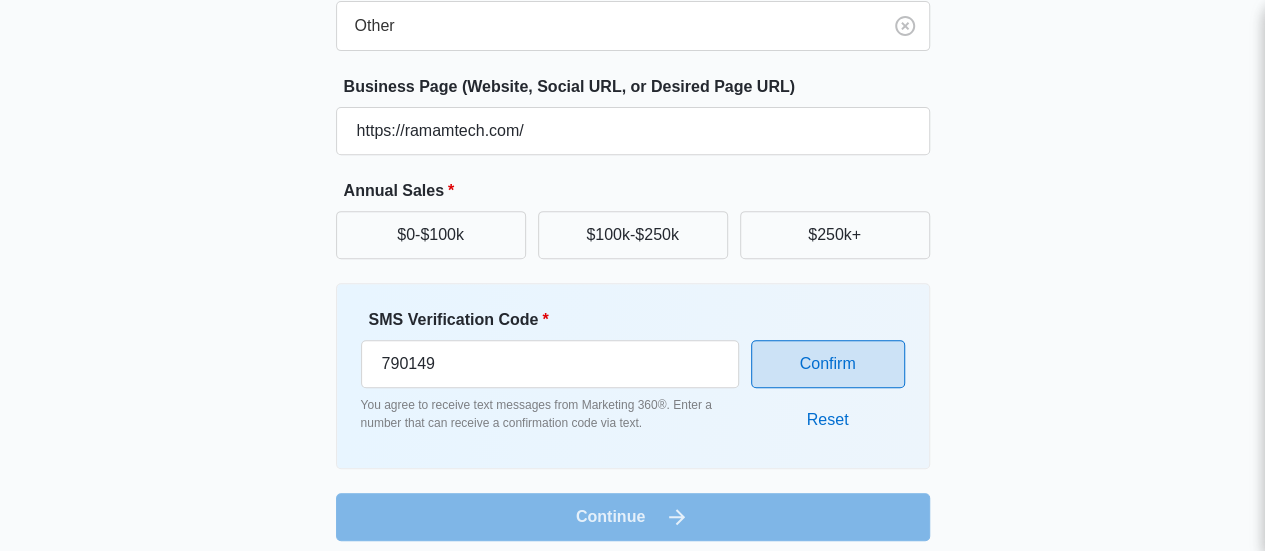 click on "Confirm" at bounding box center [828, 364] 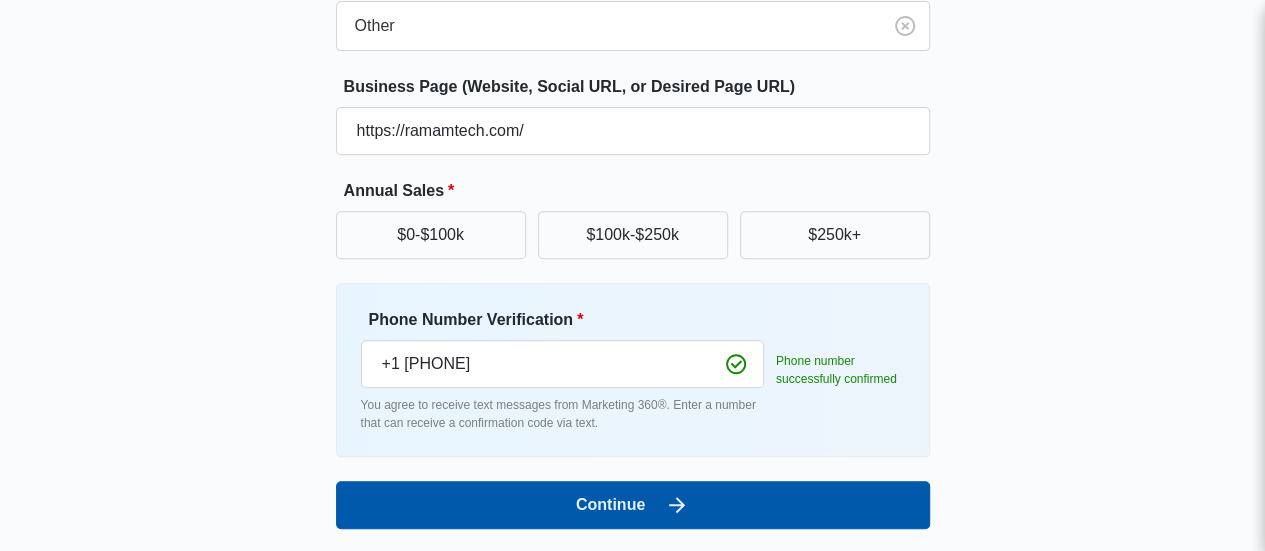 click on "Continue" at bounding box center (633, 505) 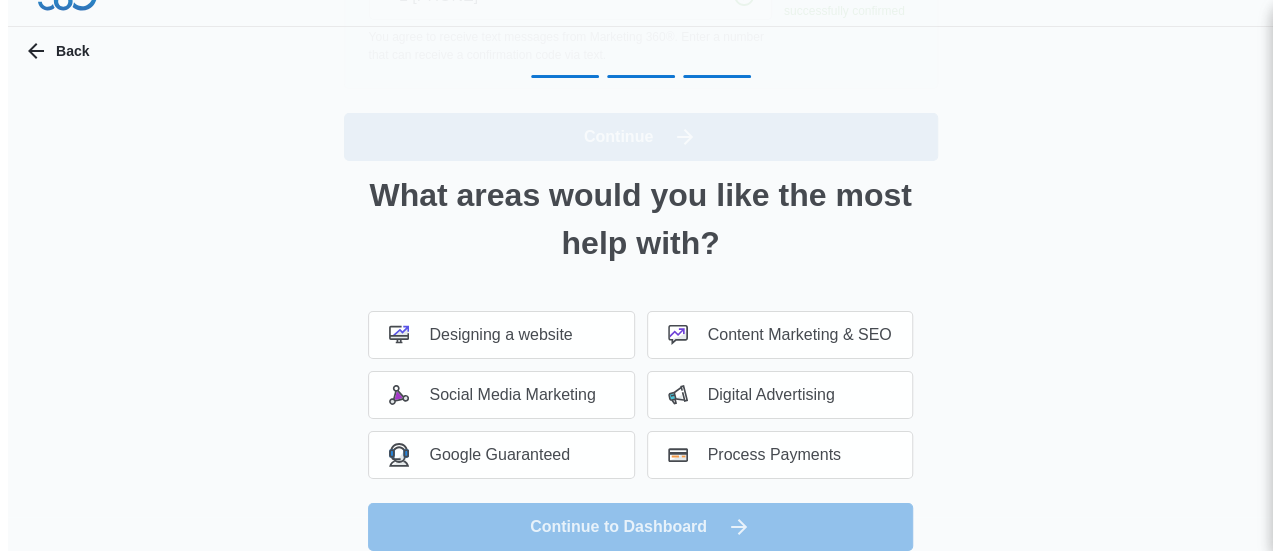 scroll, scrollTop: 0, scrollLeft: 0, axis: both 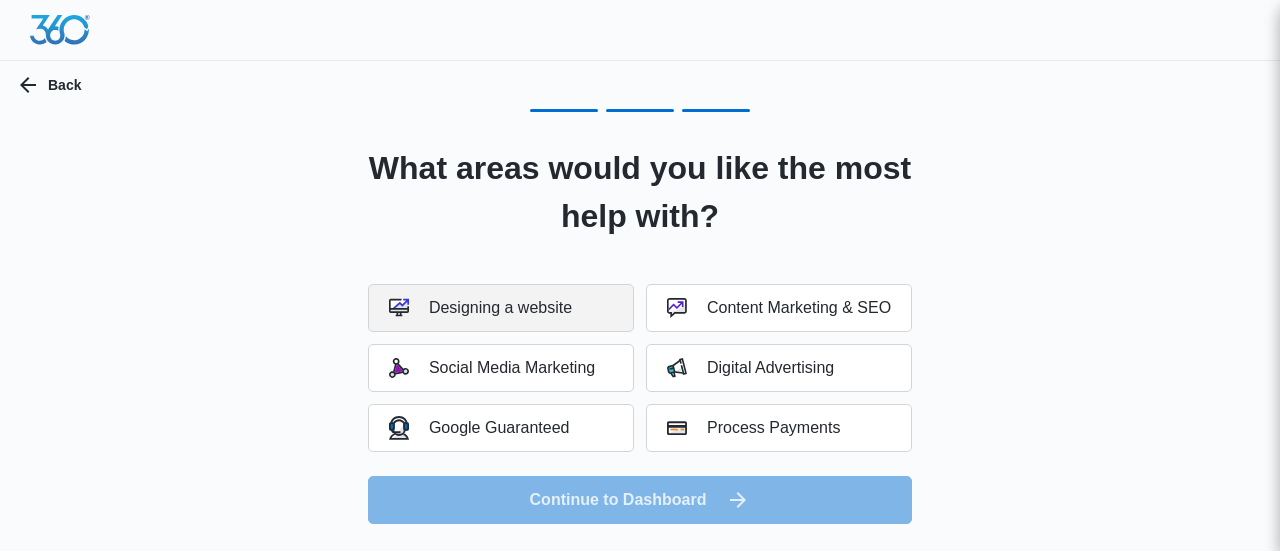 click on "Designing a website" at bounding box center (501, 308) 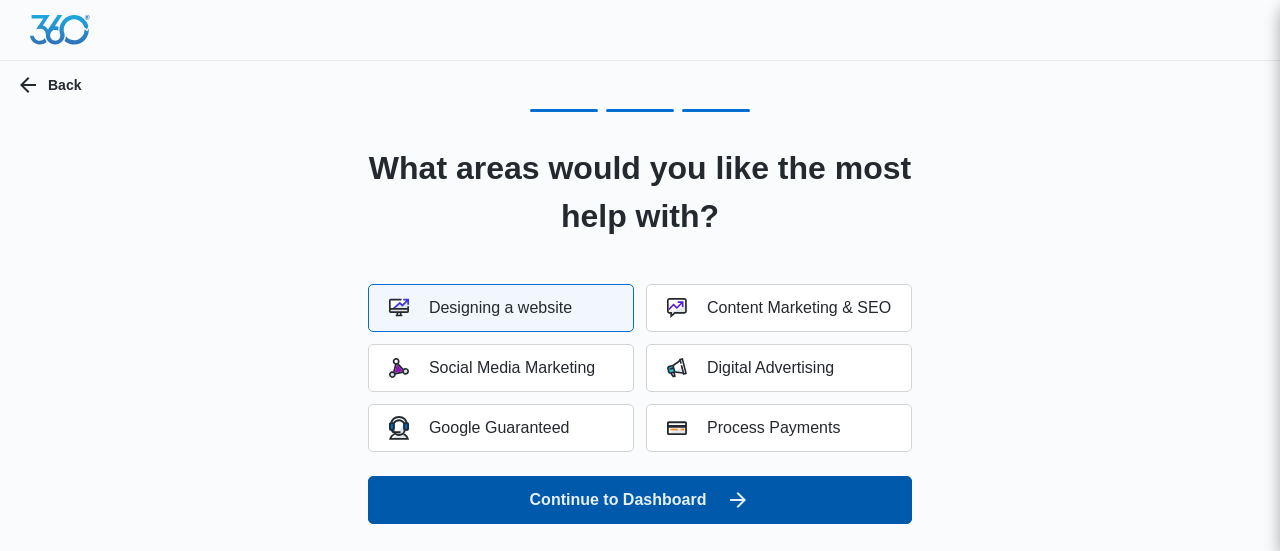 click on "Continue to Dashboard" at bounding box center [640, 500] 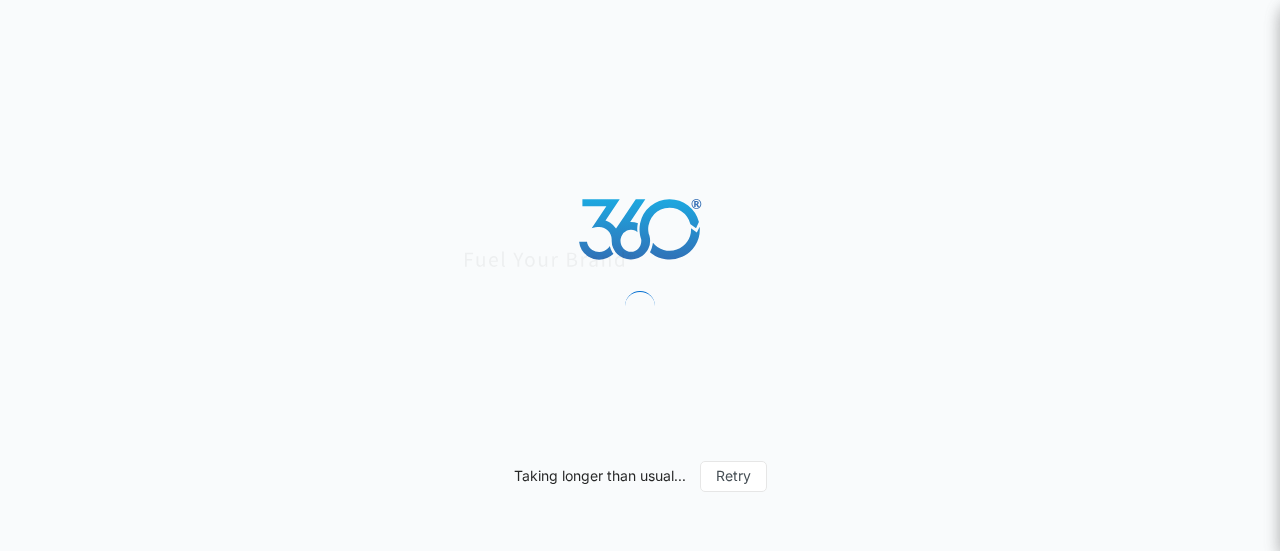 scroll, scrollTop: 0, scrollLeft: 0, axis: both 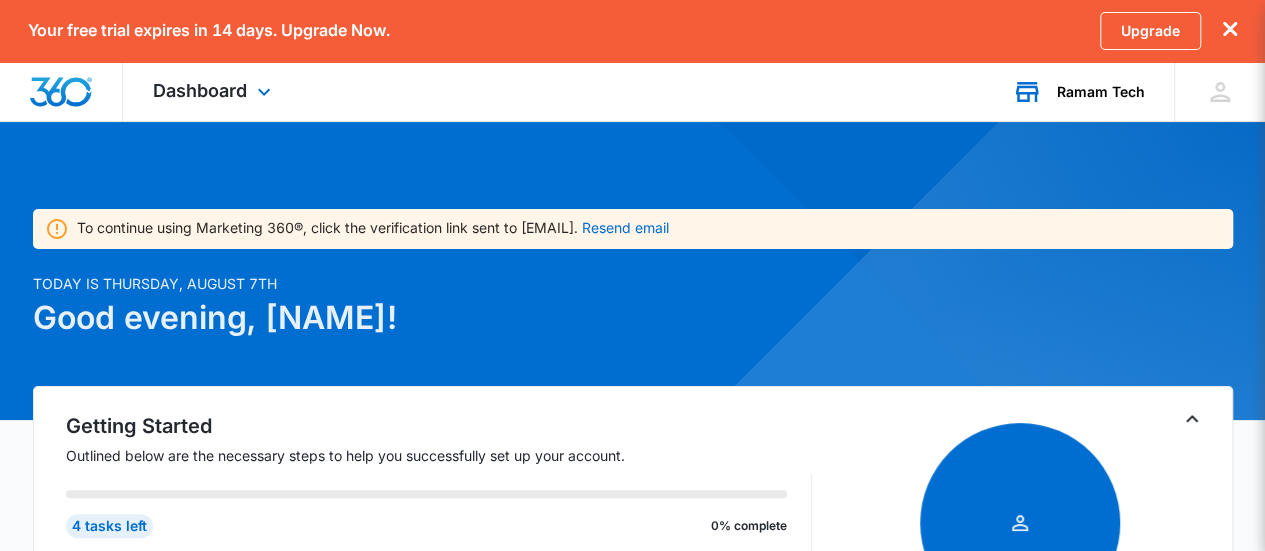 click on "Ramam Tech" at bounding box center [1101, 92] 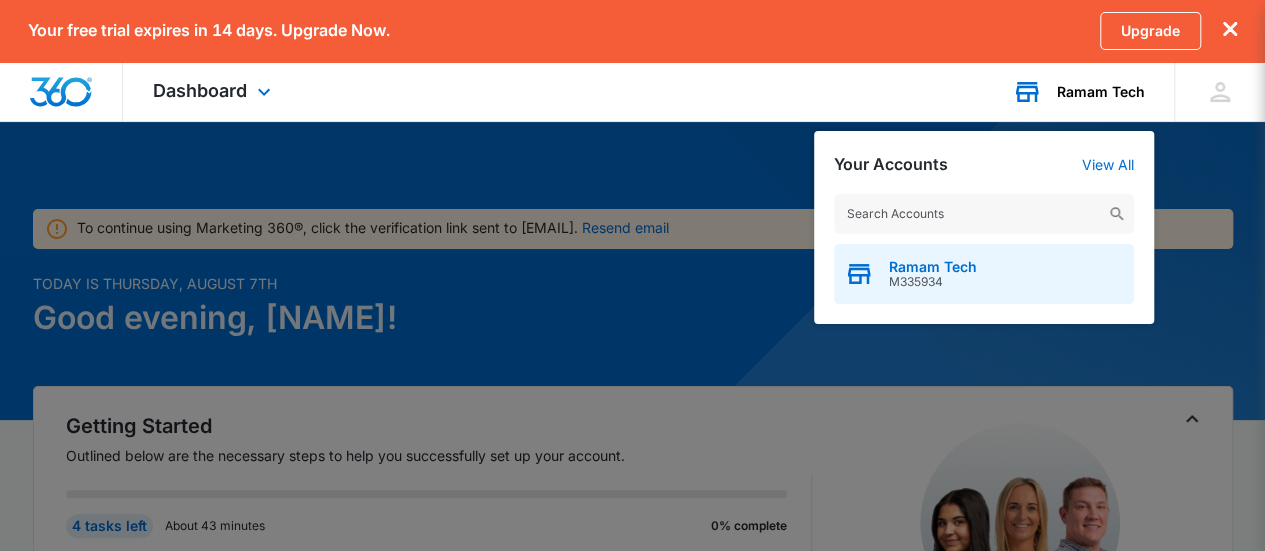 click on "Ramam Tech  M335934" at bounding box center [984, 274] 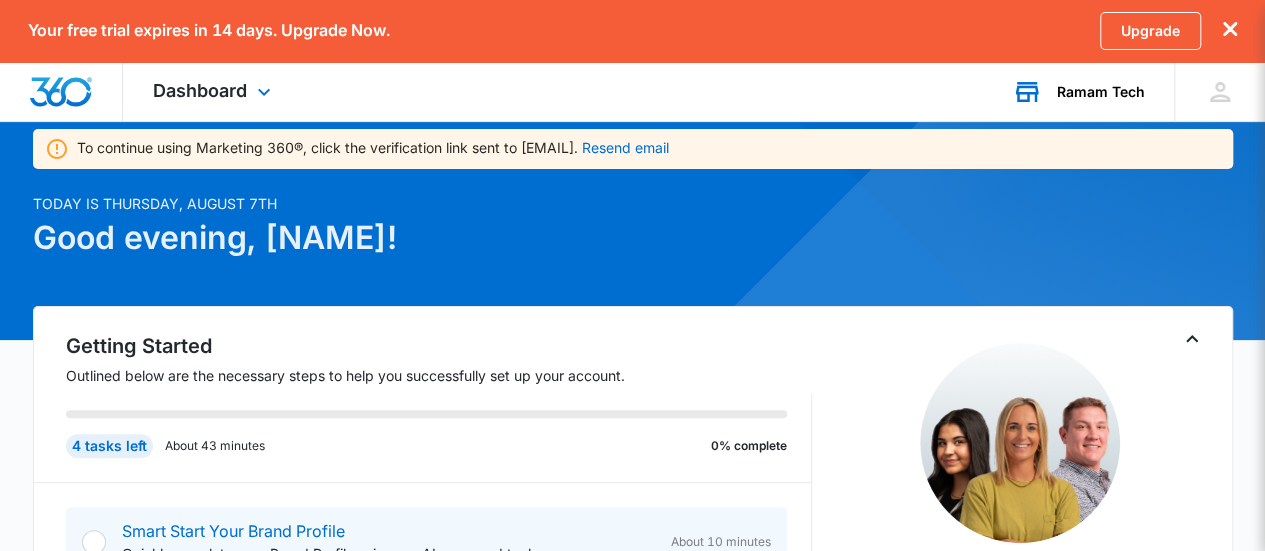 scroll, scrollTop: 64, scrollLeft: 0, axis: vertical 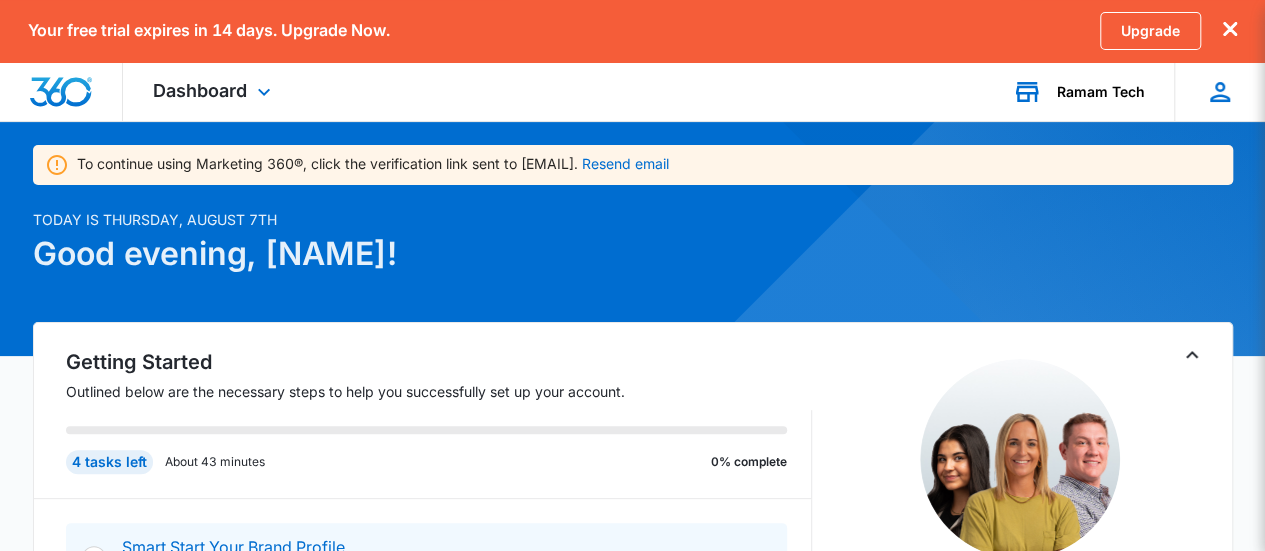 click 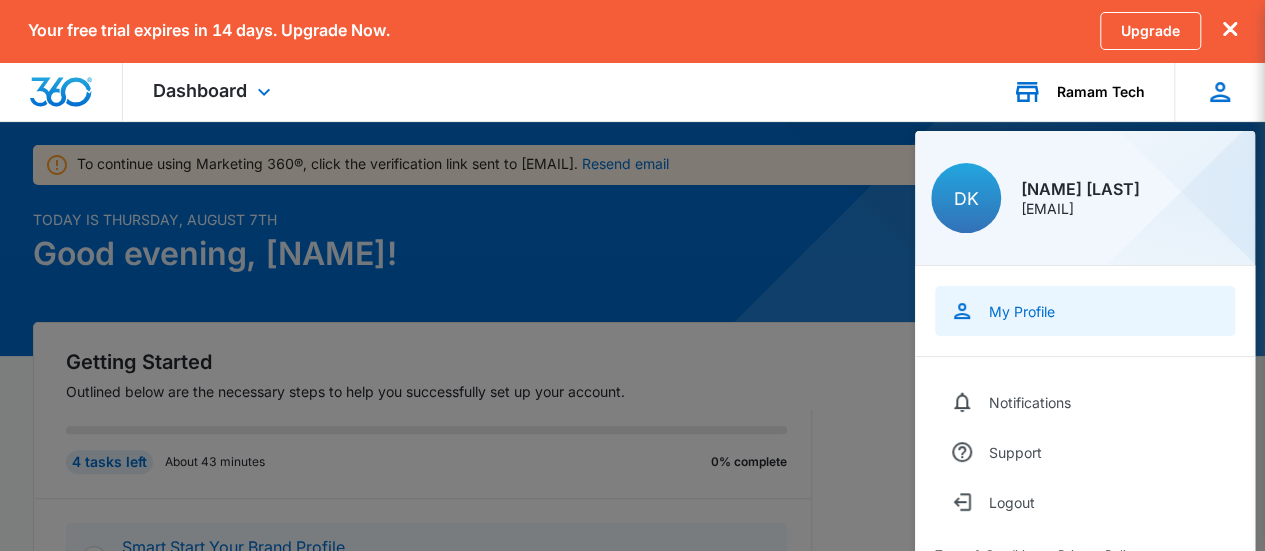click on "My Profile" at bounding box center (1022, 311) 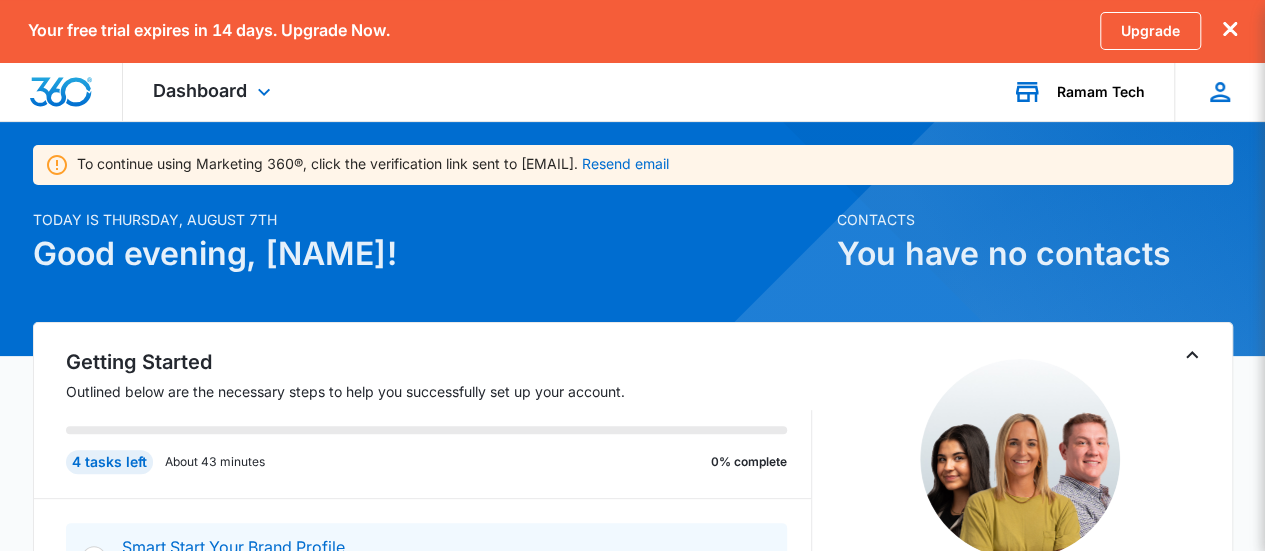 scroll, scrollTop: 0, scrollLeft: 0, axis: both 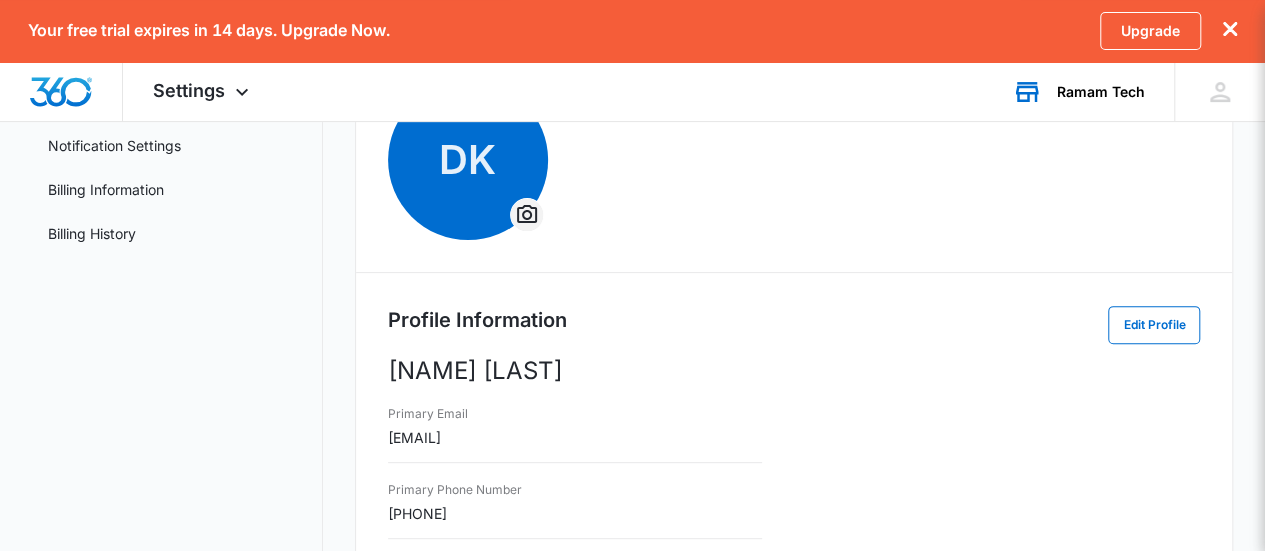 click 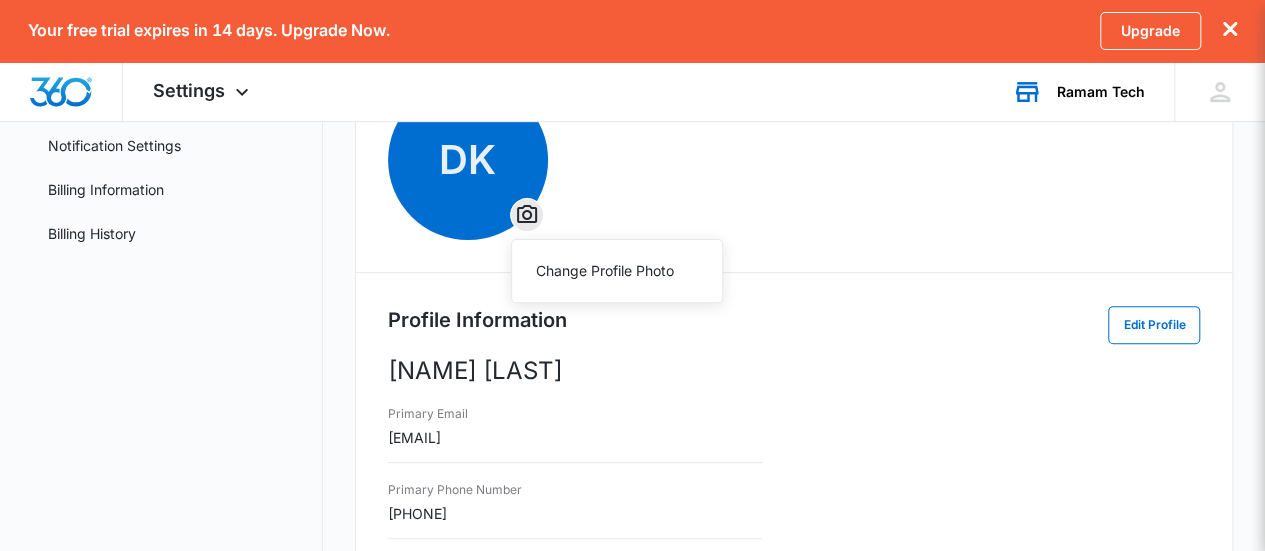click on "Change Profile Photo" at bounding box center (617, 271) 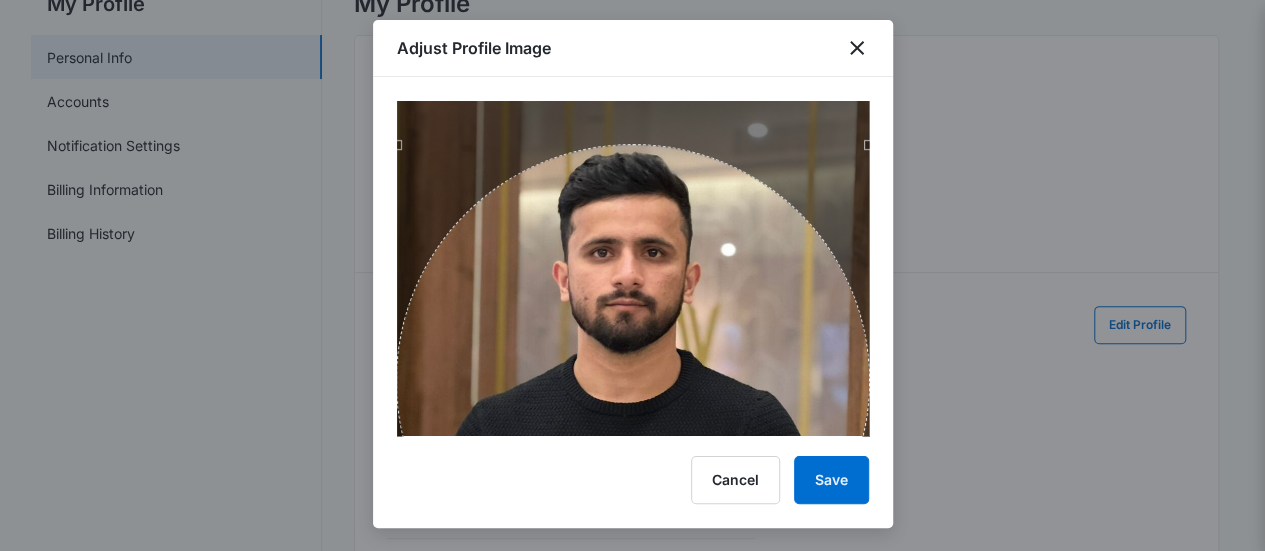click at bounding box center (633, 381) 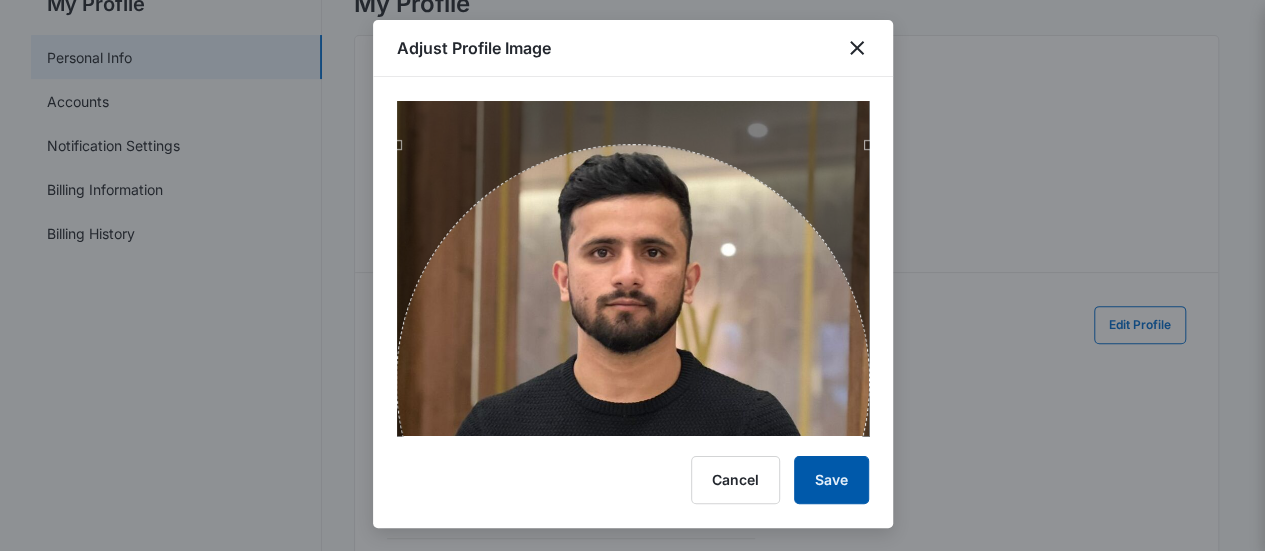 click on "Save" at bounding box center [831, 480] 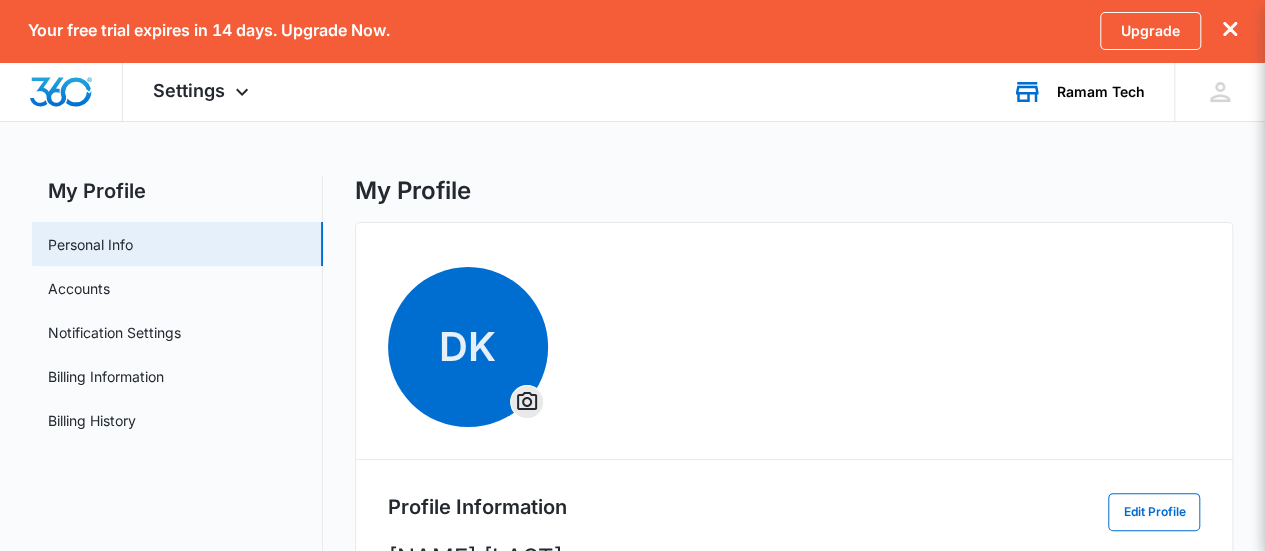 scroll, scrollTop: 1, scrollLeft: 0, axis: vertical 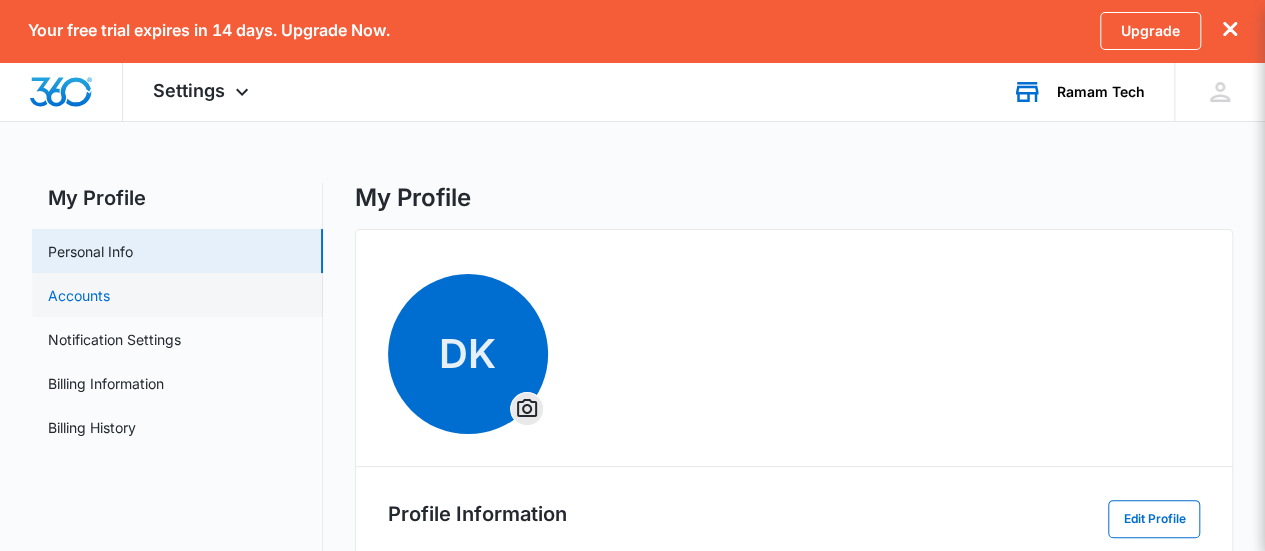 click on "Accounts" at bounding box center [79, 295] 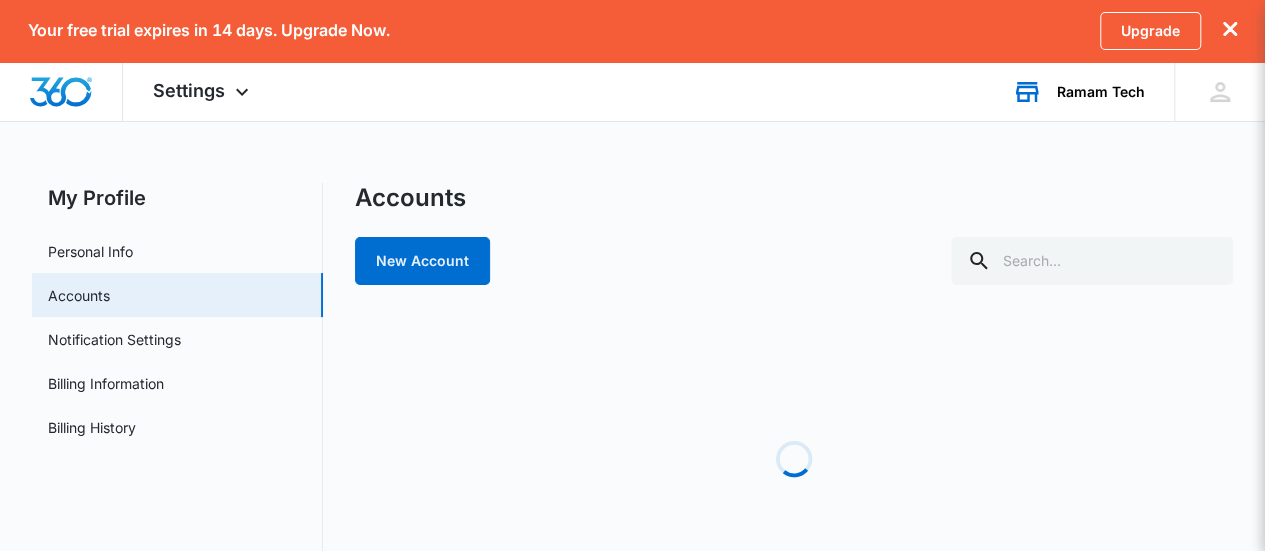 scroll, scrollTop: 0, scrollLeft: 0, axis: both 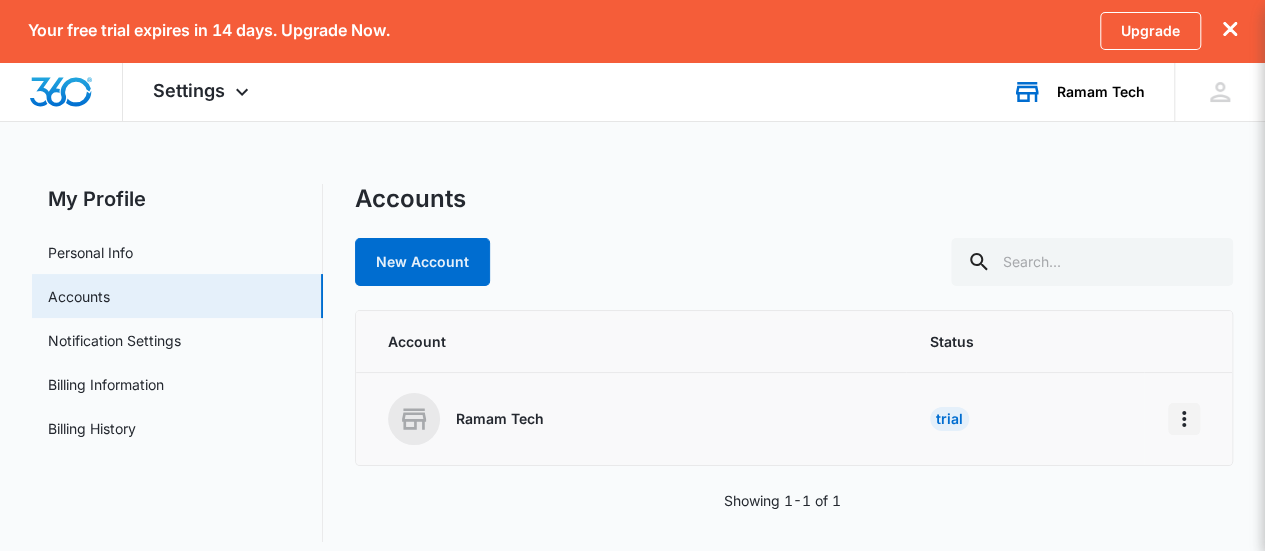 click 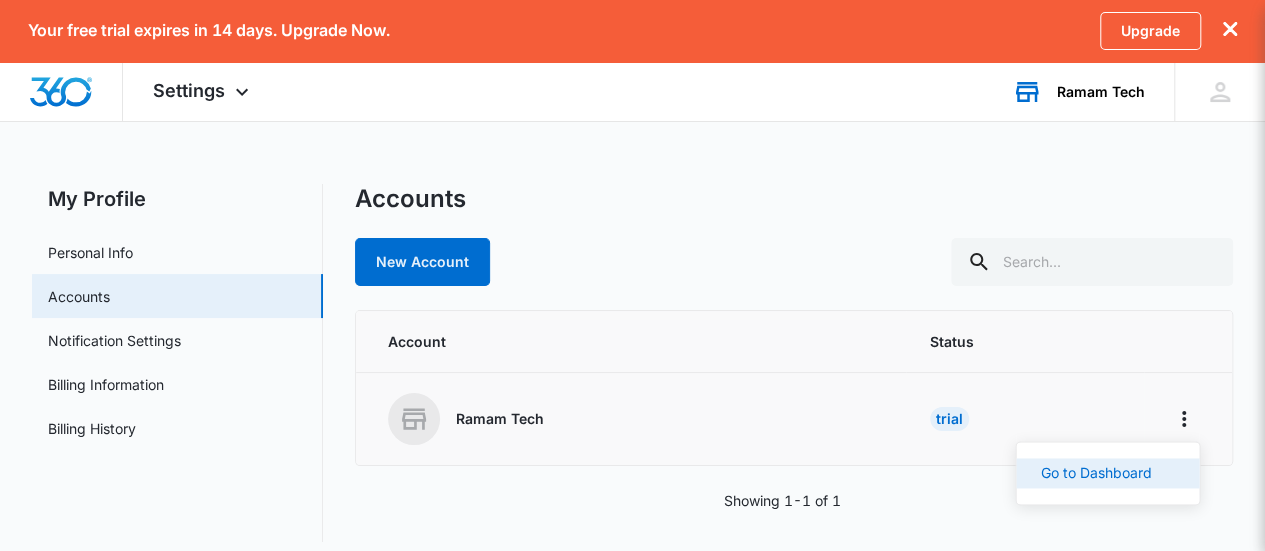 click on "Go to Dashboard" at bounding box center [1095, 473] 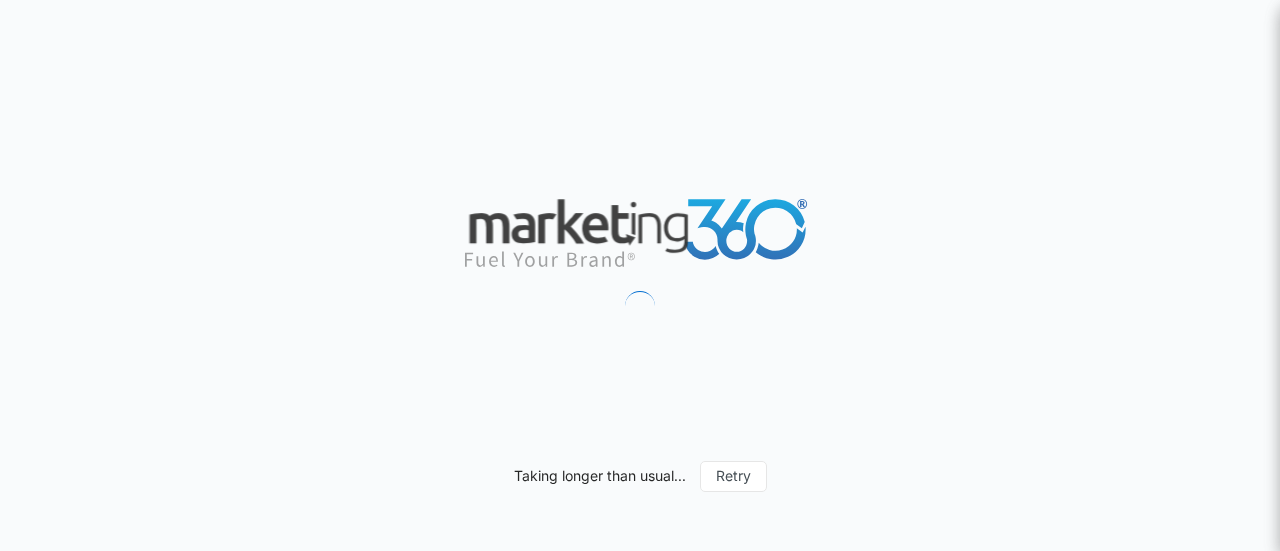 scroll, scrollTop: 0, scrollLeft: 0, axis: both 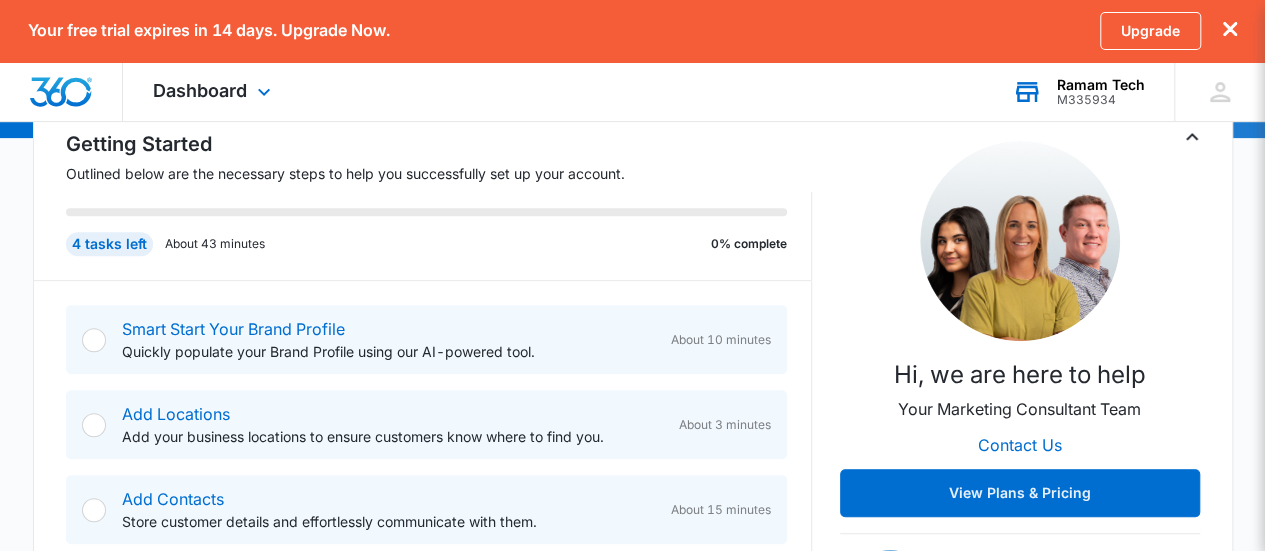 click on "M335934" at bounding box center (1101, 100) 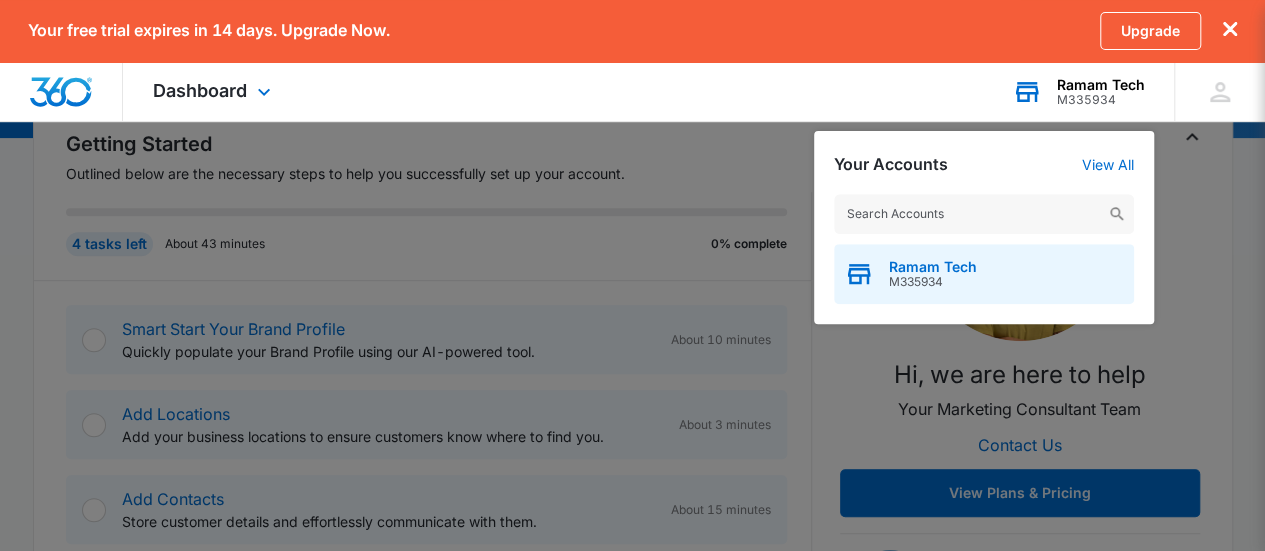 click on "M335934" at bounding box center (933, 282) 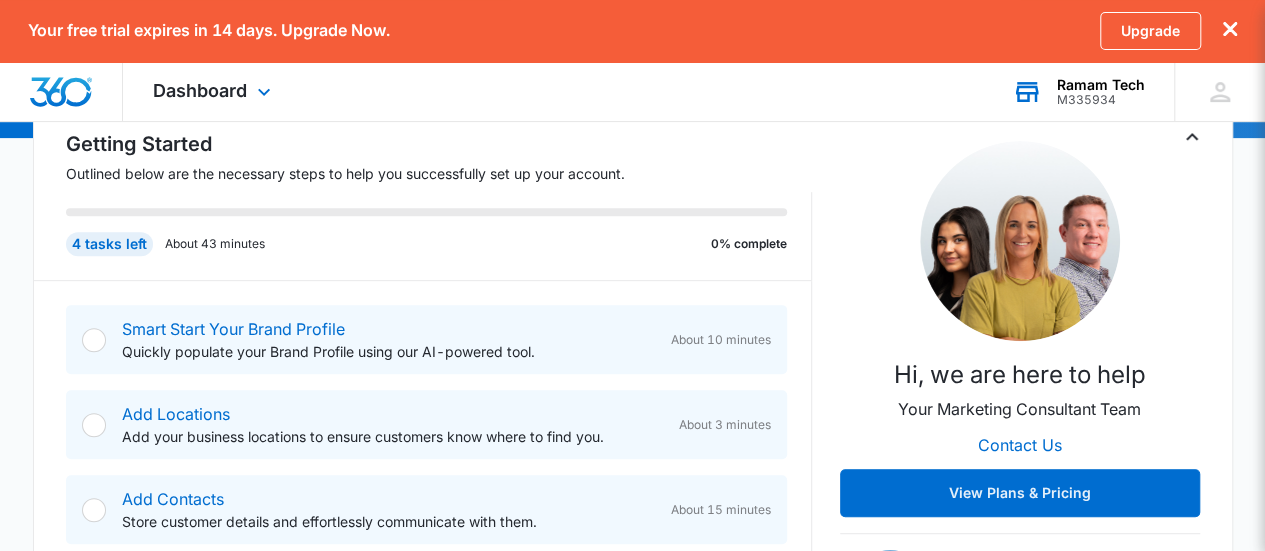 click on "M335934" at bounding box center (1101, 100) 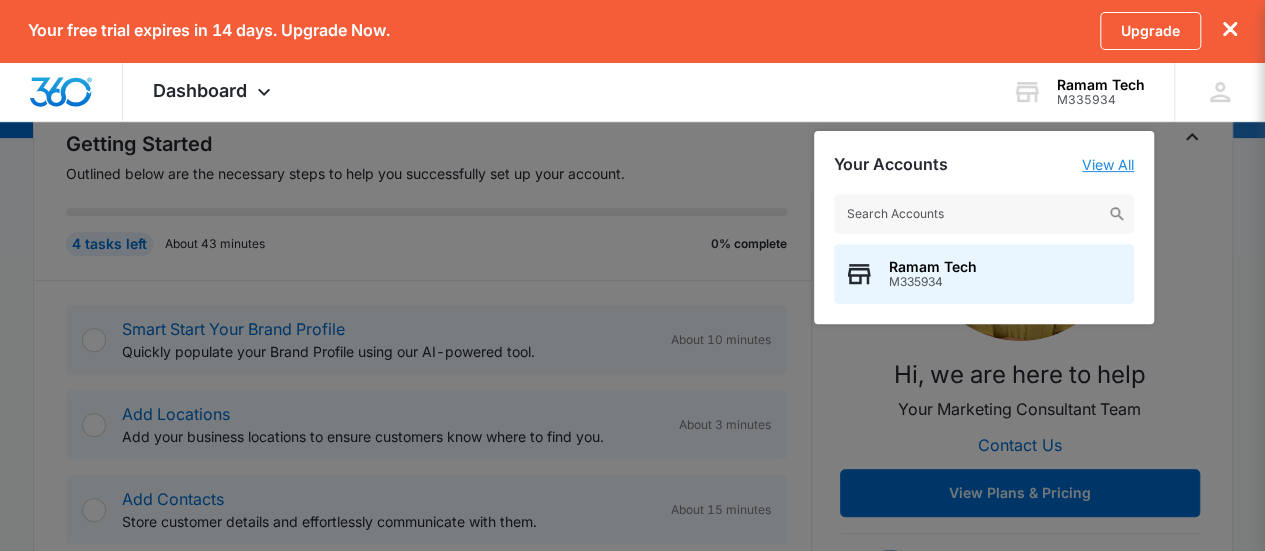 click on "View All" at bounding box center [1108, 164] 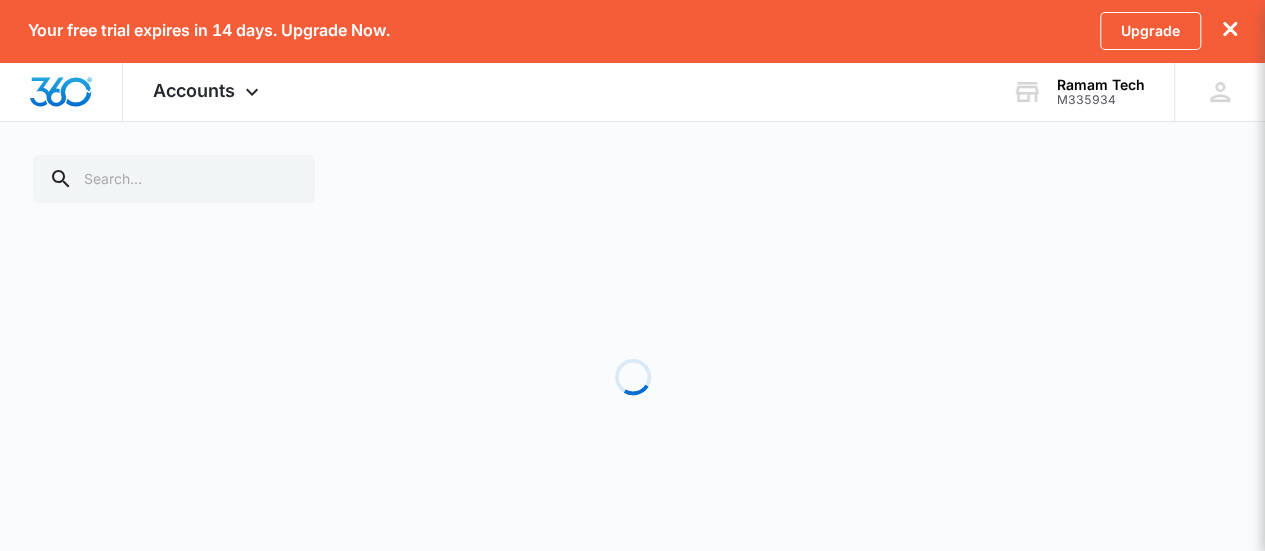 scroll, scrollTop: 0, scrollLeft: 0, axis: both 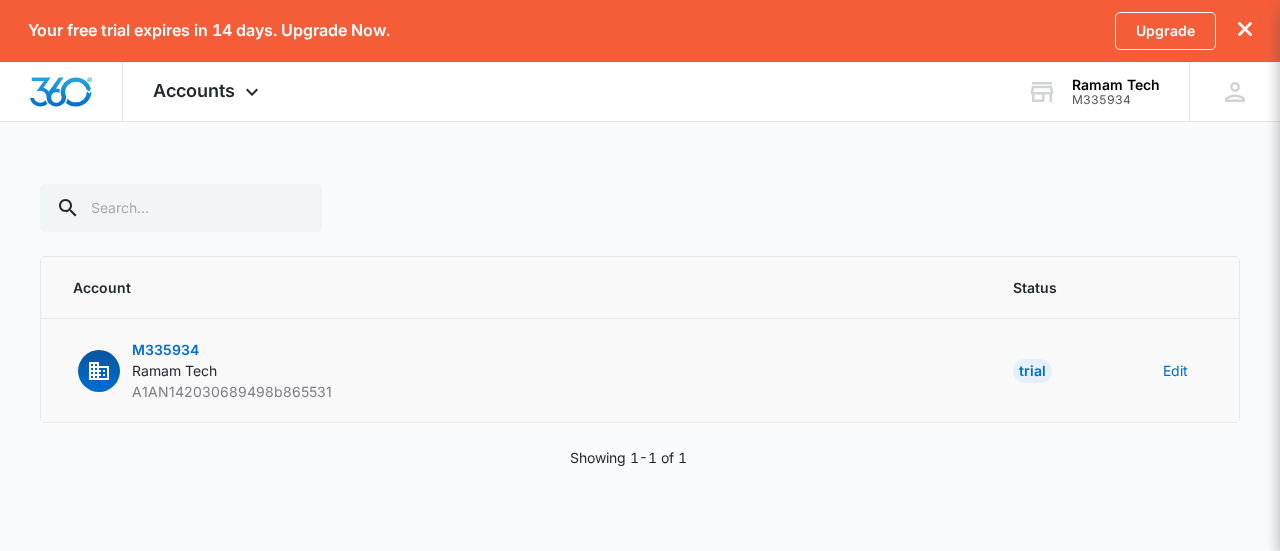 click on "M335934" at bounding box center [165, 349] 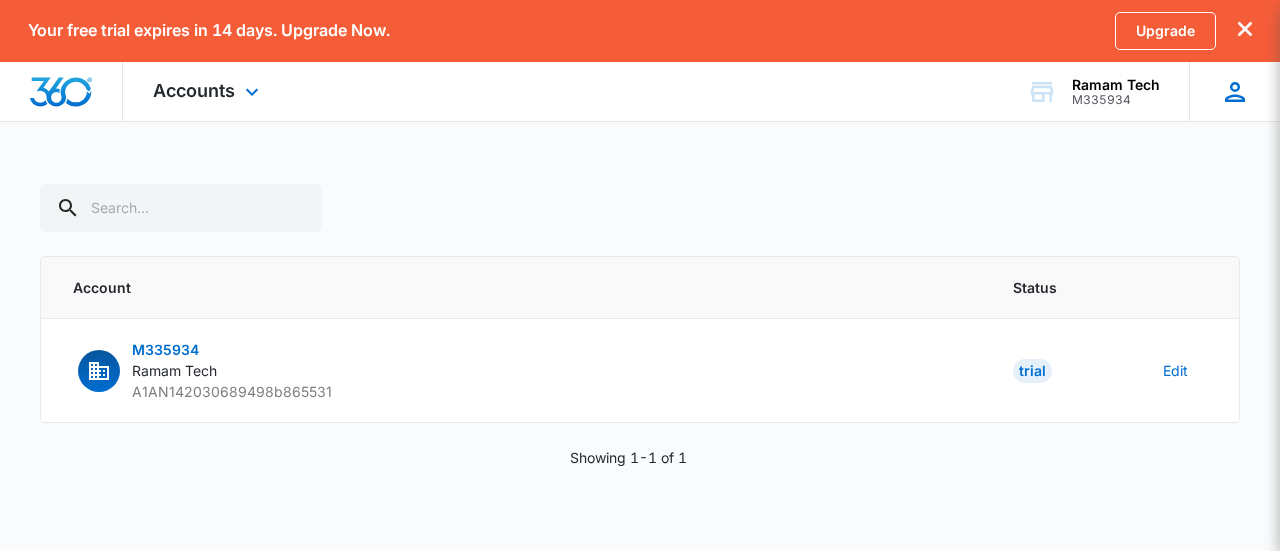 click on "Dheeraj Kumar info@ramamtech.com My Profile Notifications Support Logout Terms & Conditions   •   Privacy Policy" at bounding box center (1234, 91) 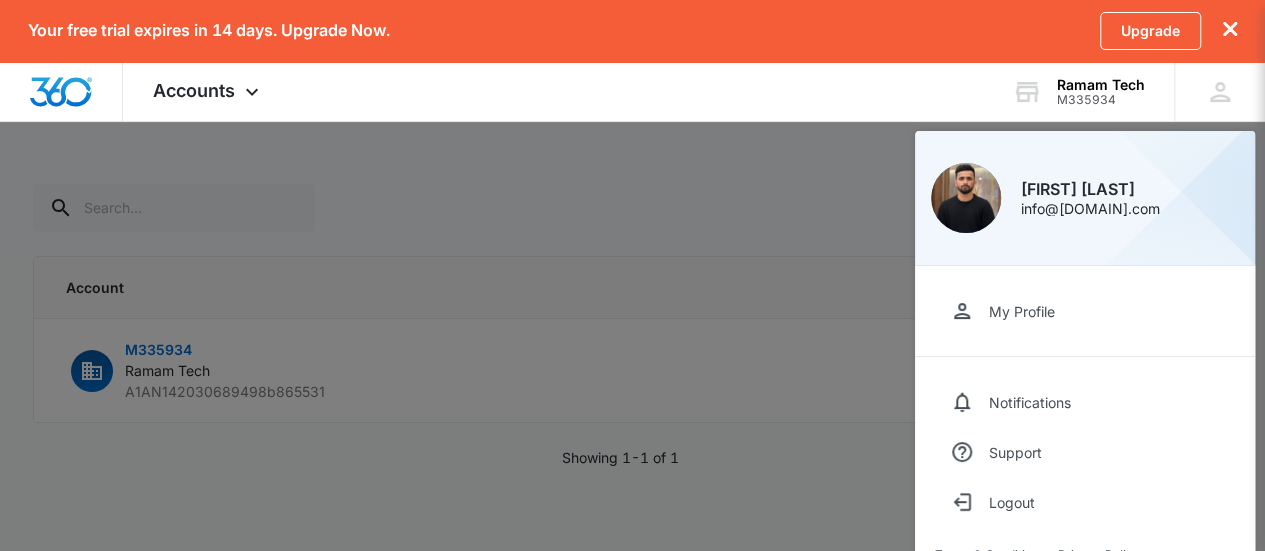 scroll, scrollTop: 39, scrollLeft: 0, axis: vertical 